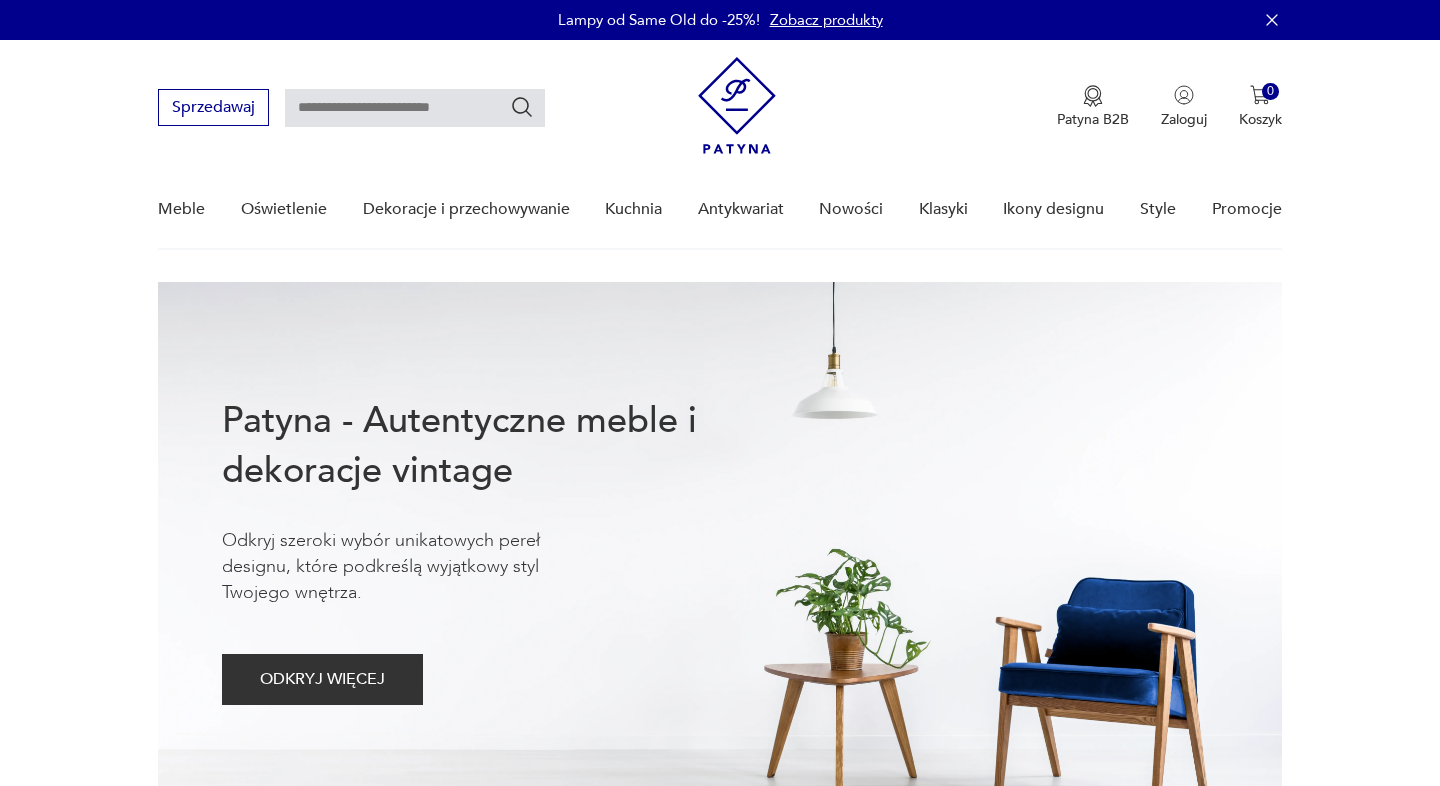 scroll, scrollTop: 0, scrollLeft: 0, axis: both 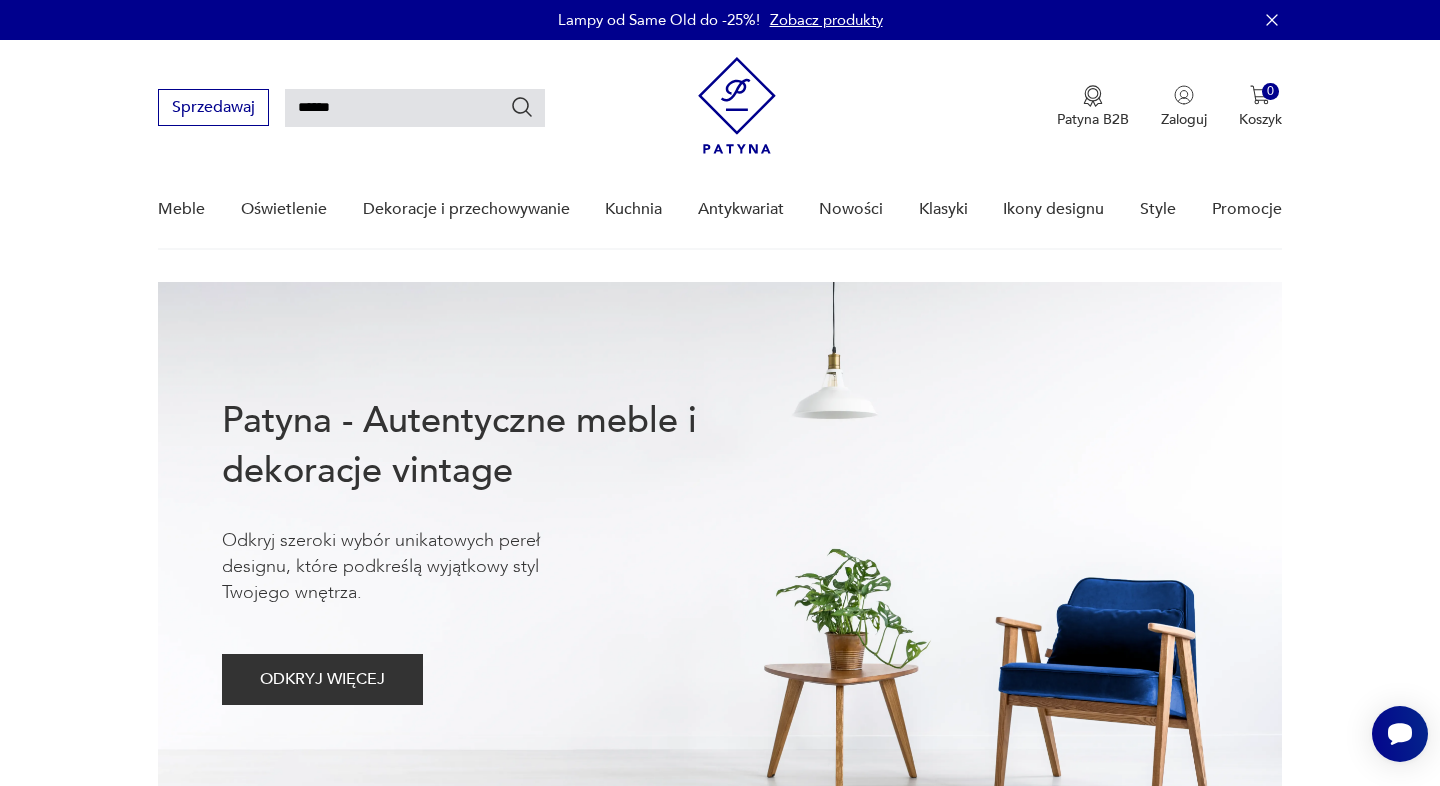 type on "******" 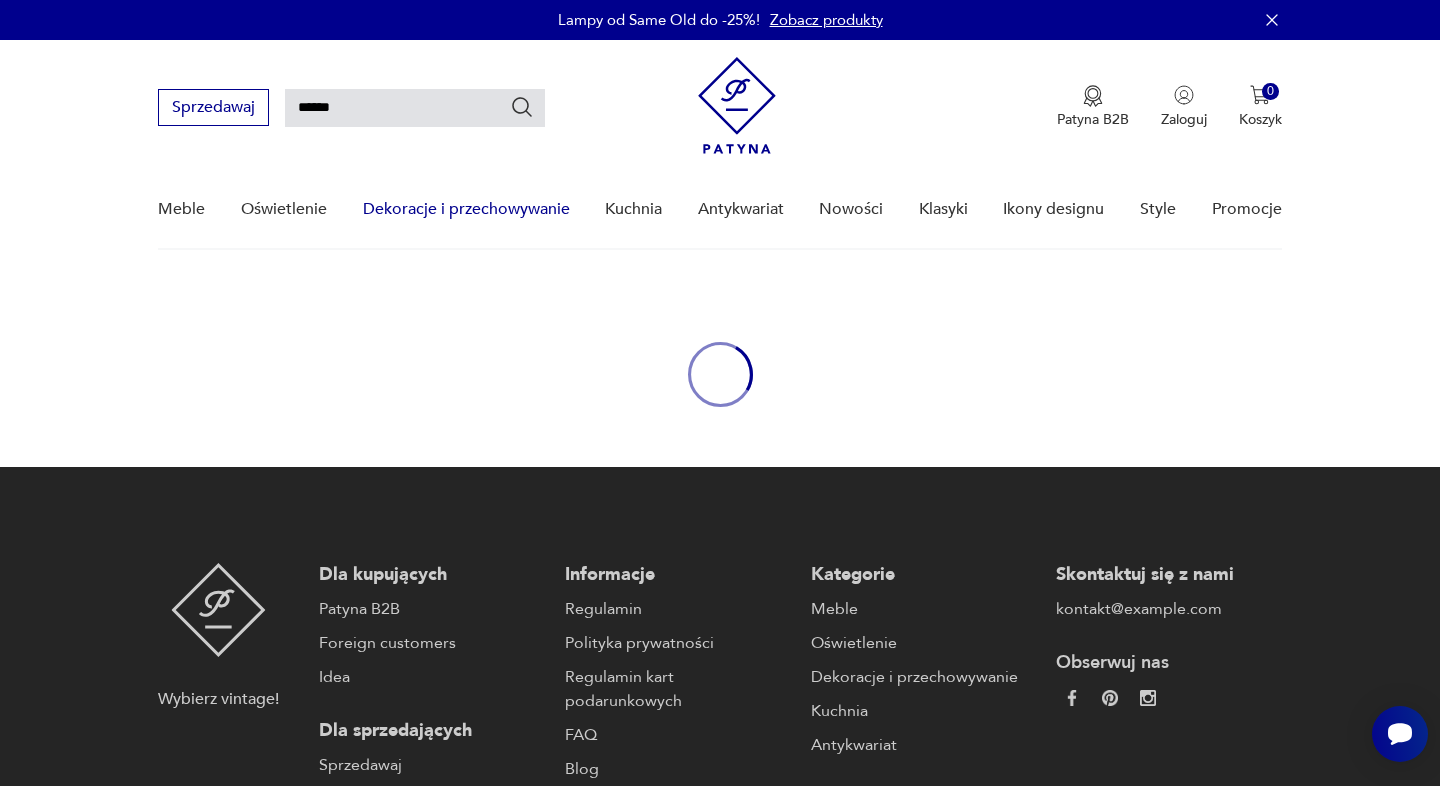 scroll, scrollTop: 72, scrollLeft: 0, axis: vertical 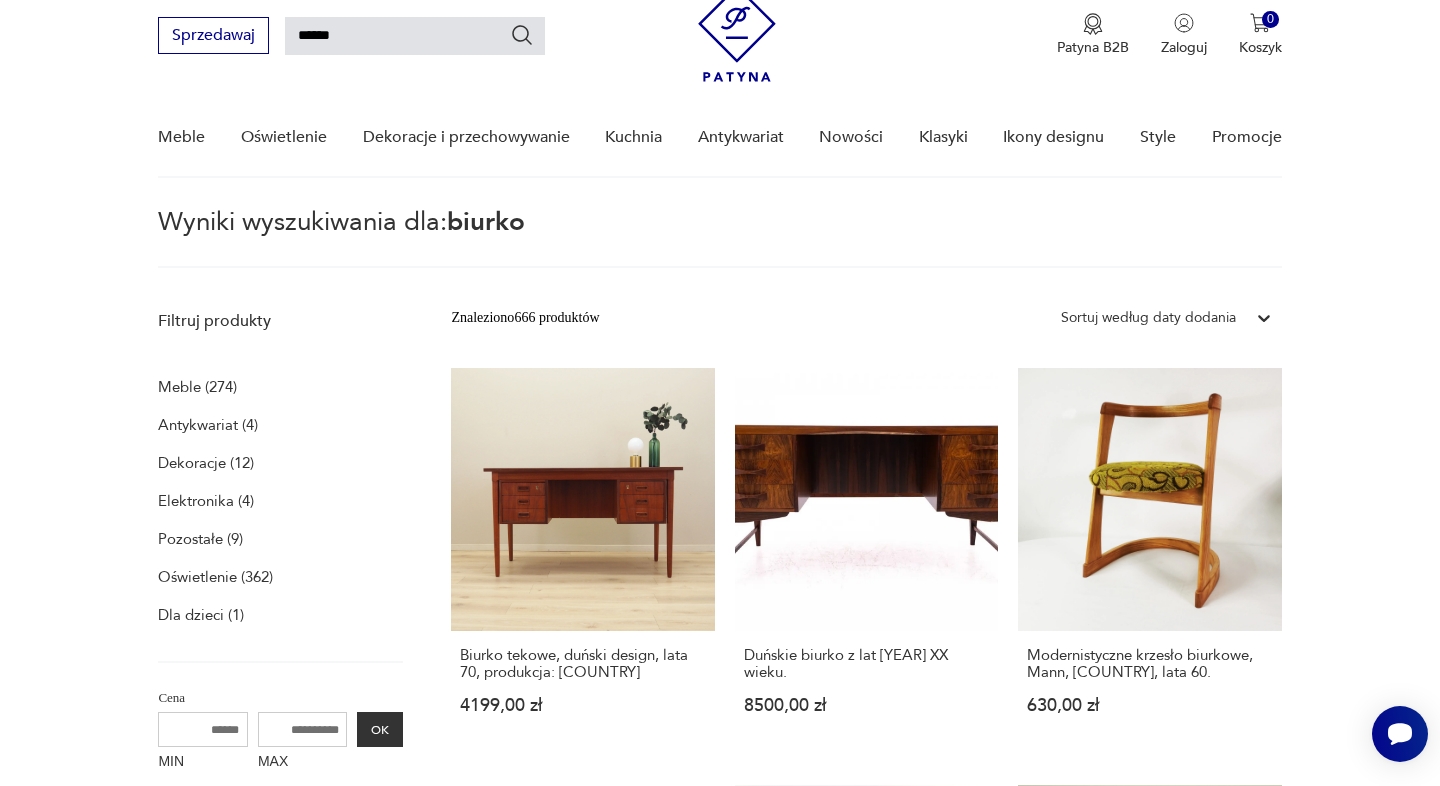 click at bounding box center [1264, 318] 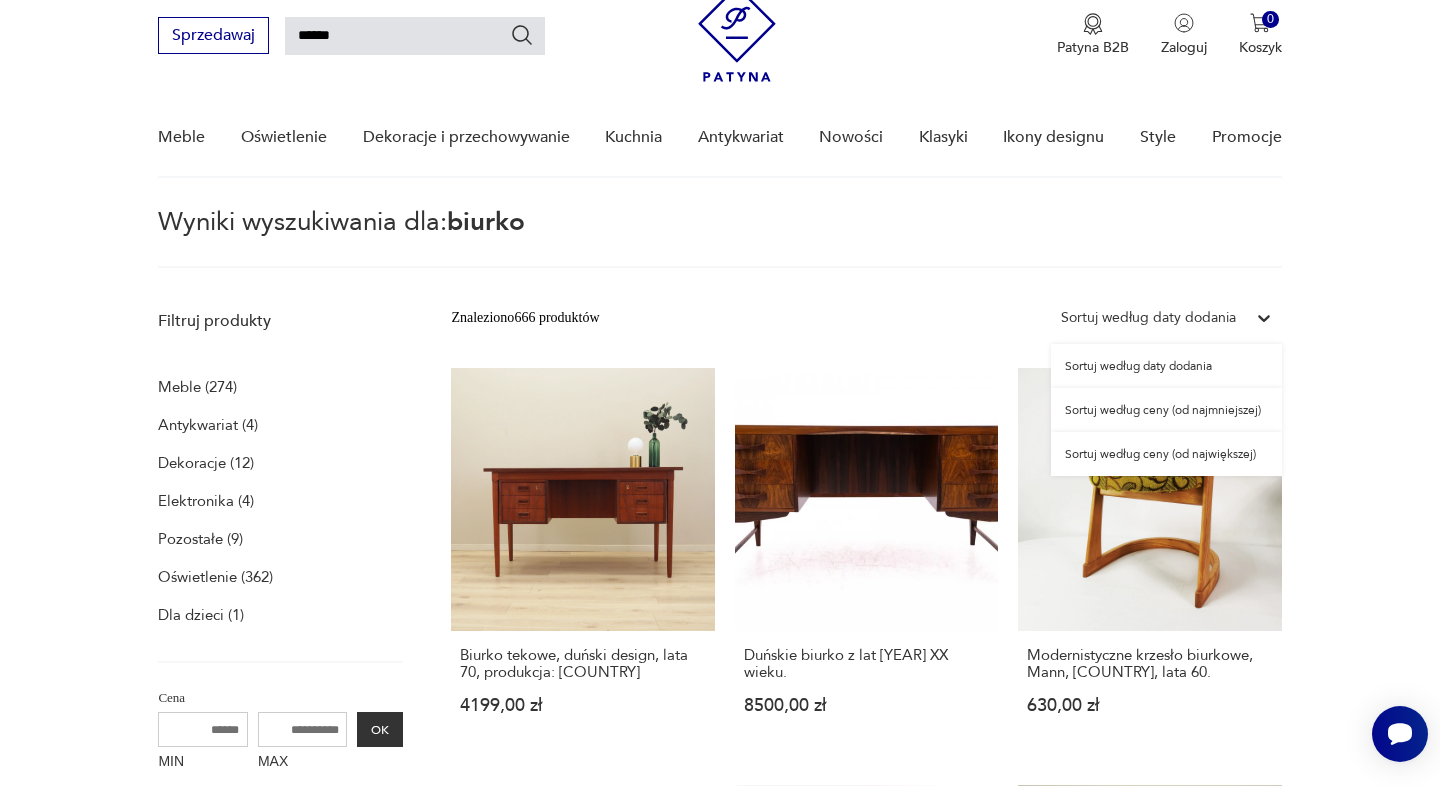 click on "Sortuj według ceny (od najmniejszej)" at bounding box center (1166, 410) 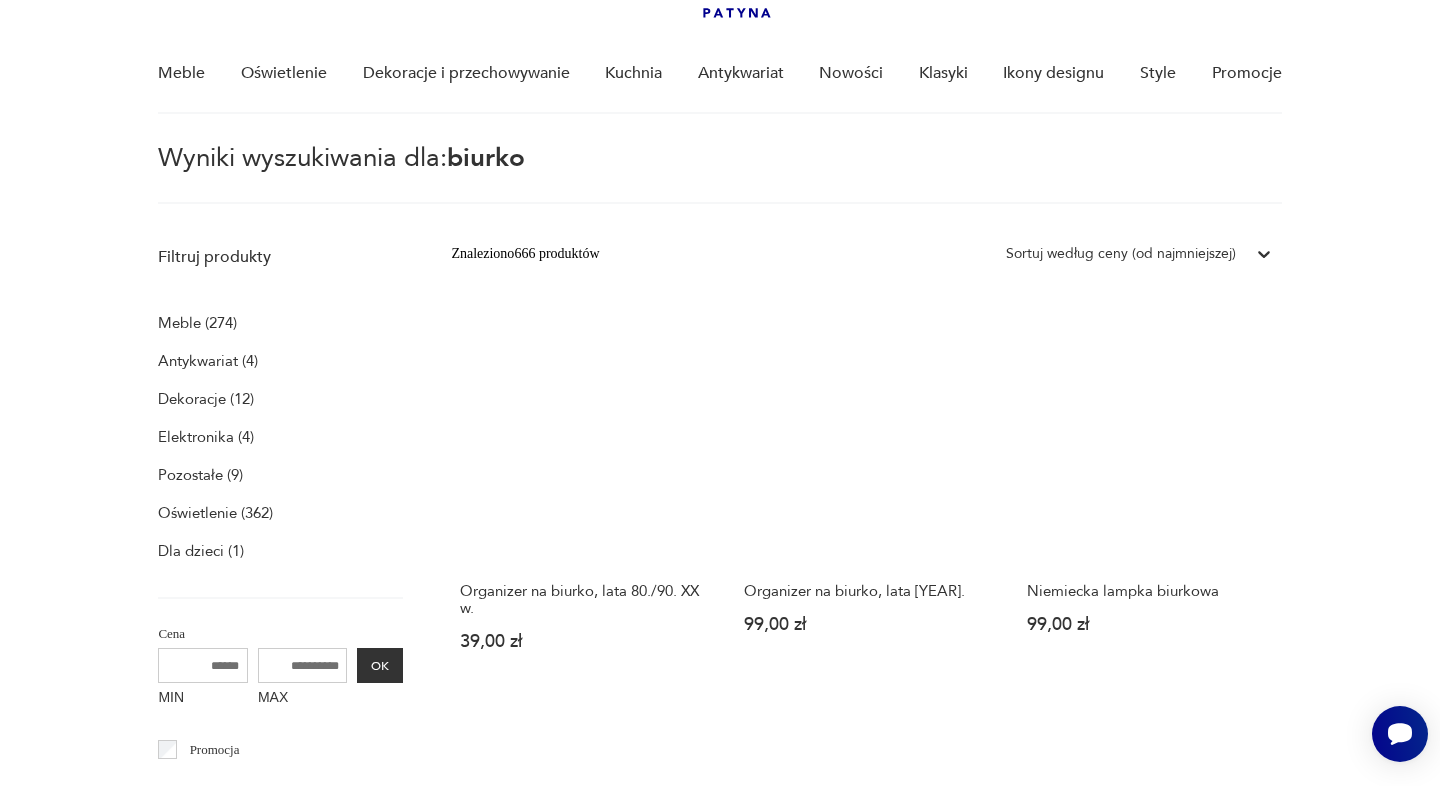 scroll, scrollTop: 135, scrollLeft: 0, axis: vertical 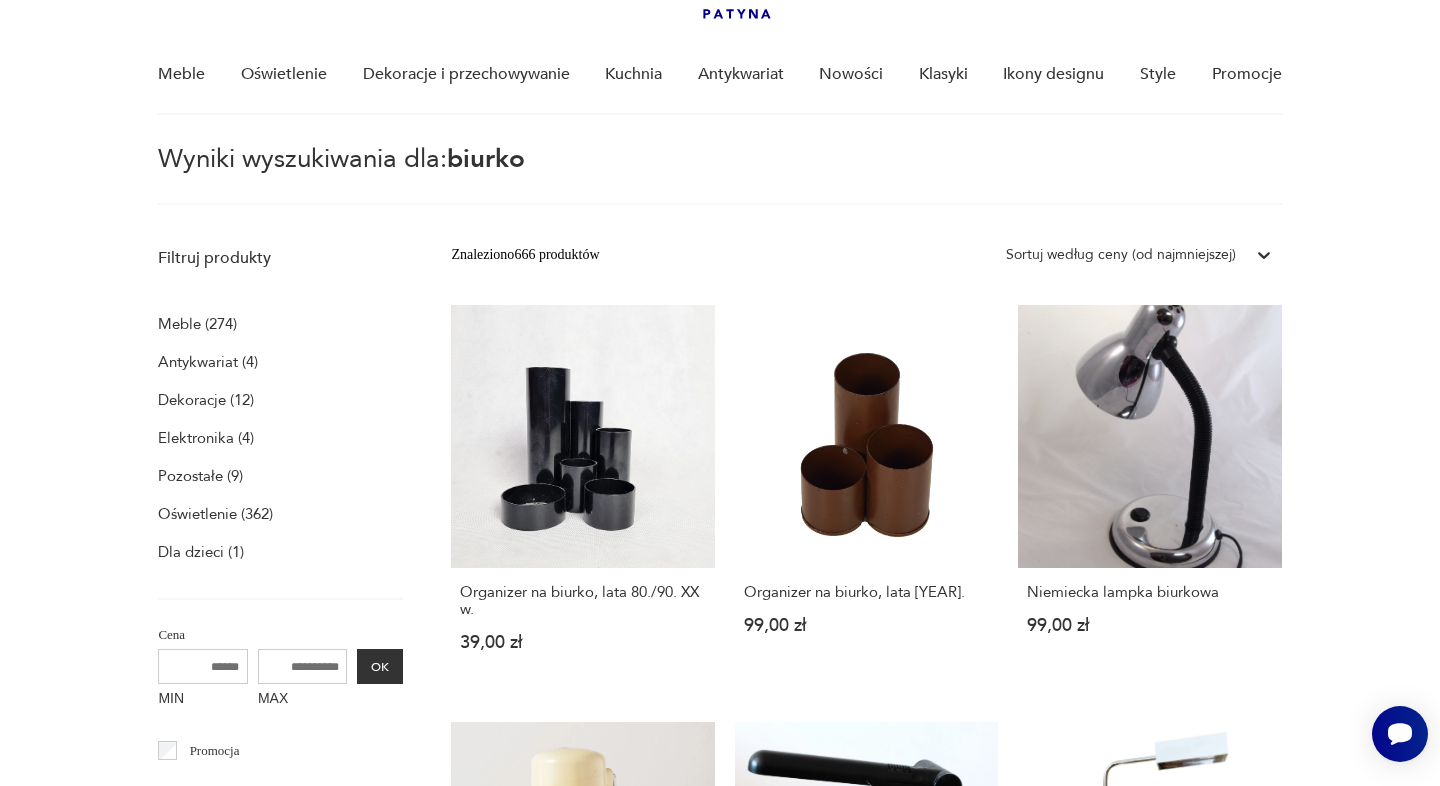 click on "Meble (274)" at bounding box center [197, 324] 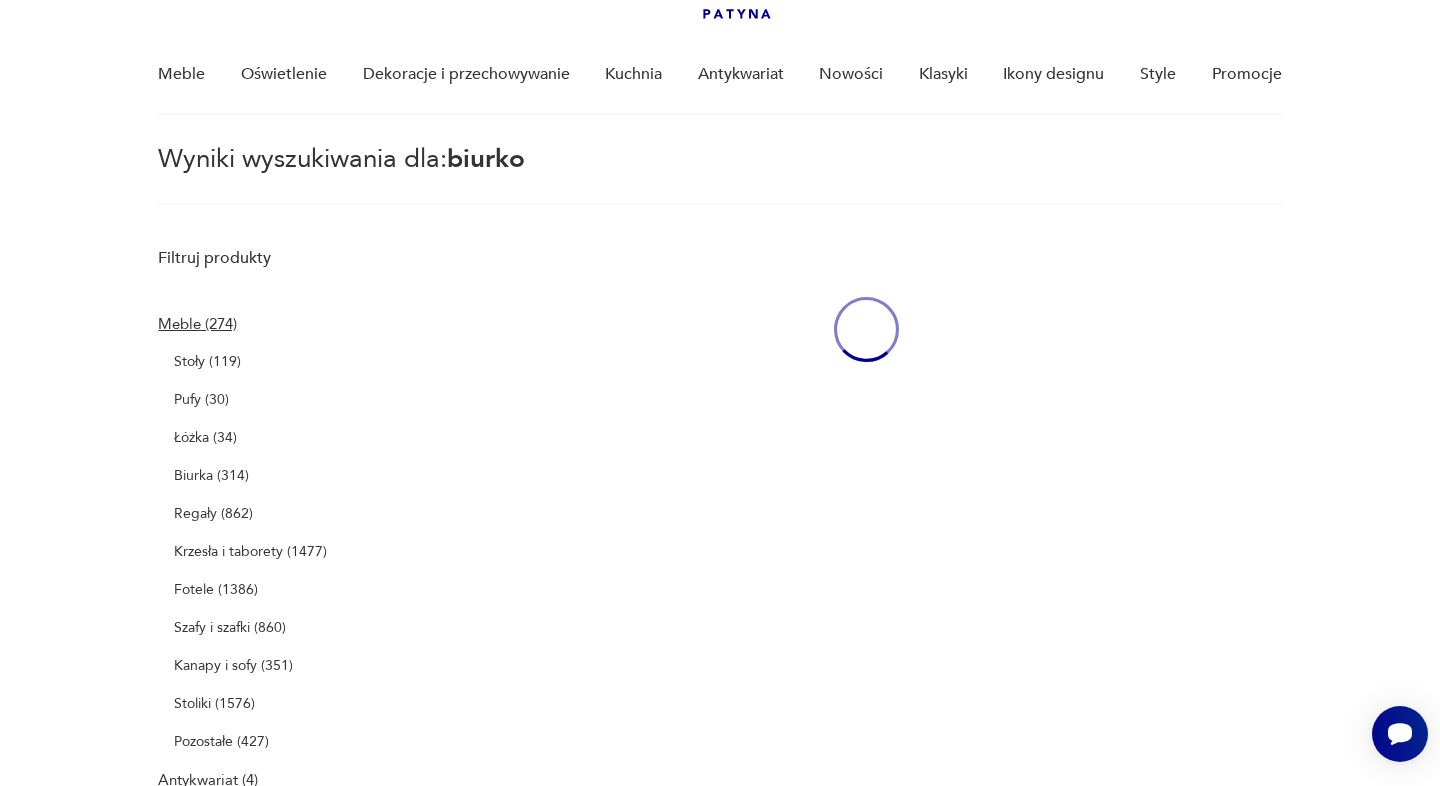scroll, scrollTop: 72, scrollLeft: 0, axis: vertical 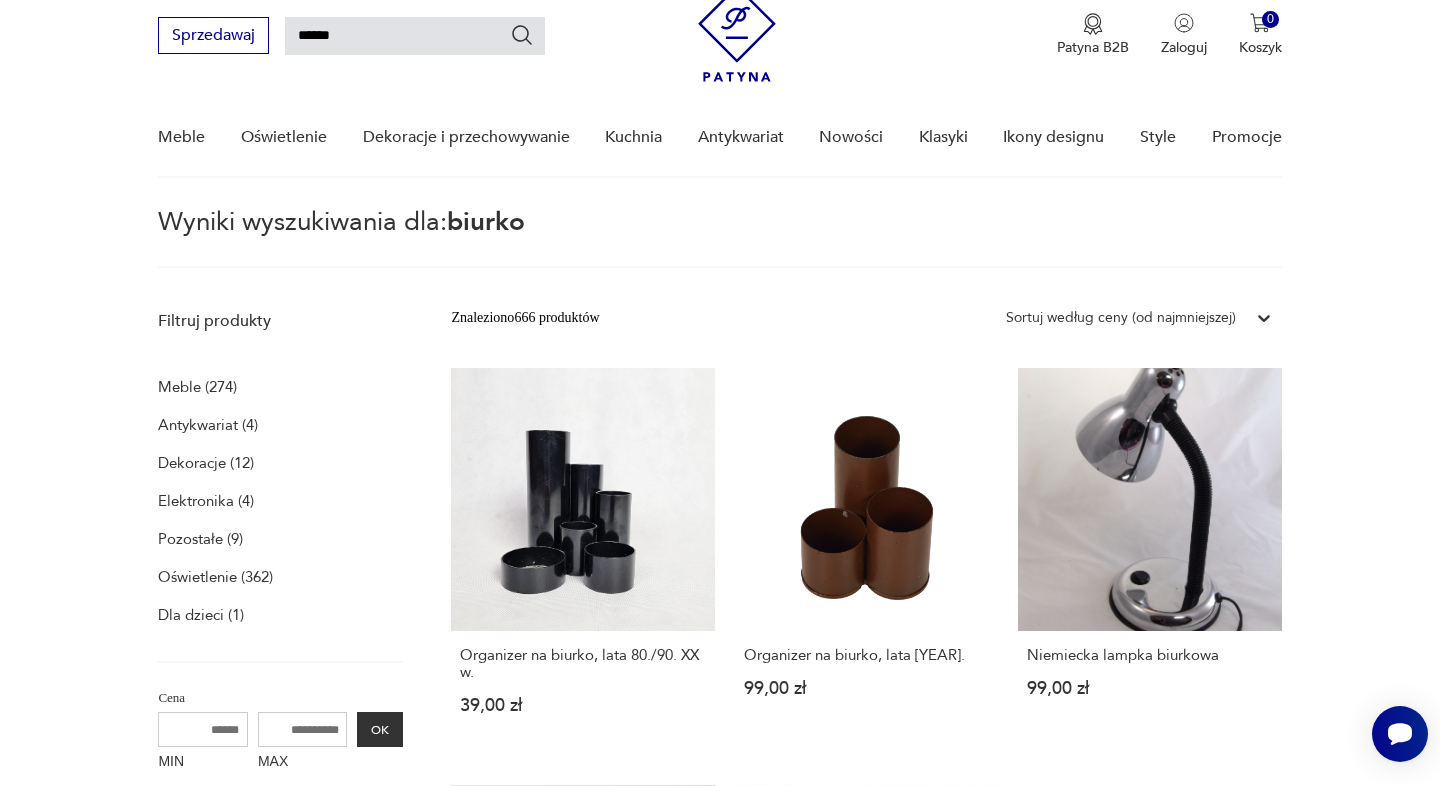 click on "Meble (274)" at bounding box center [197, 387] 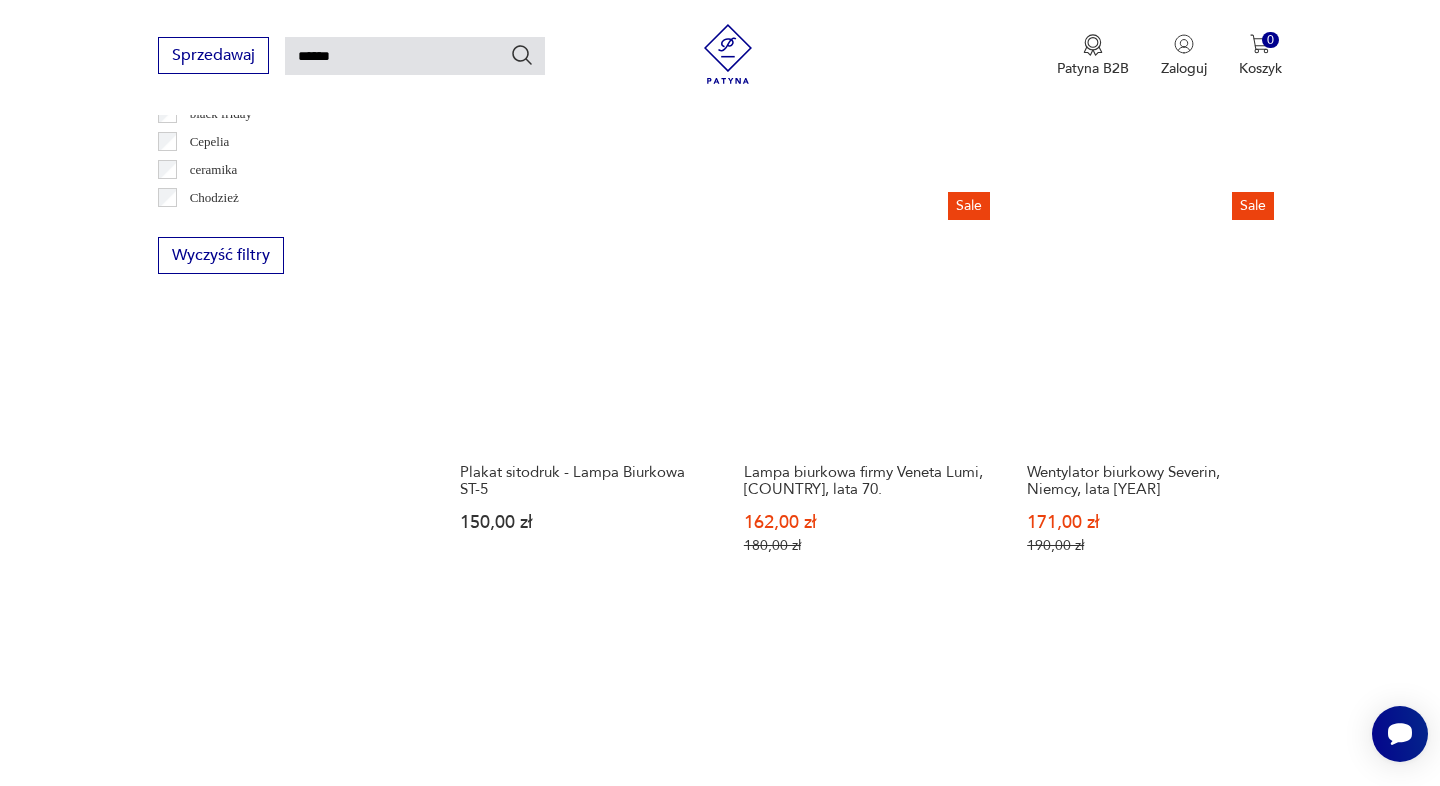 scroll, scrollTop: 1594, scrollLeft: 0, axis: vertical 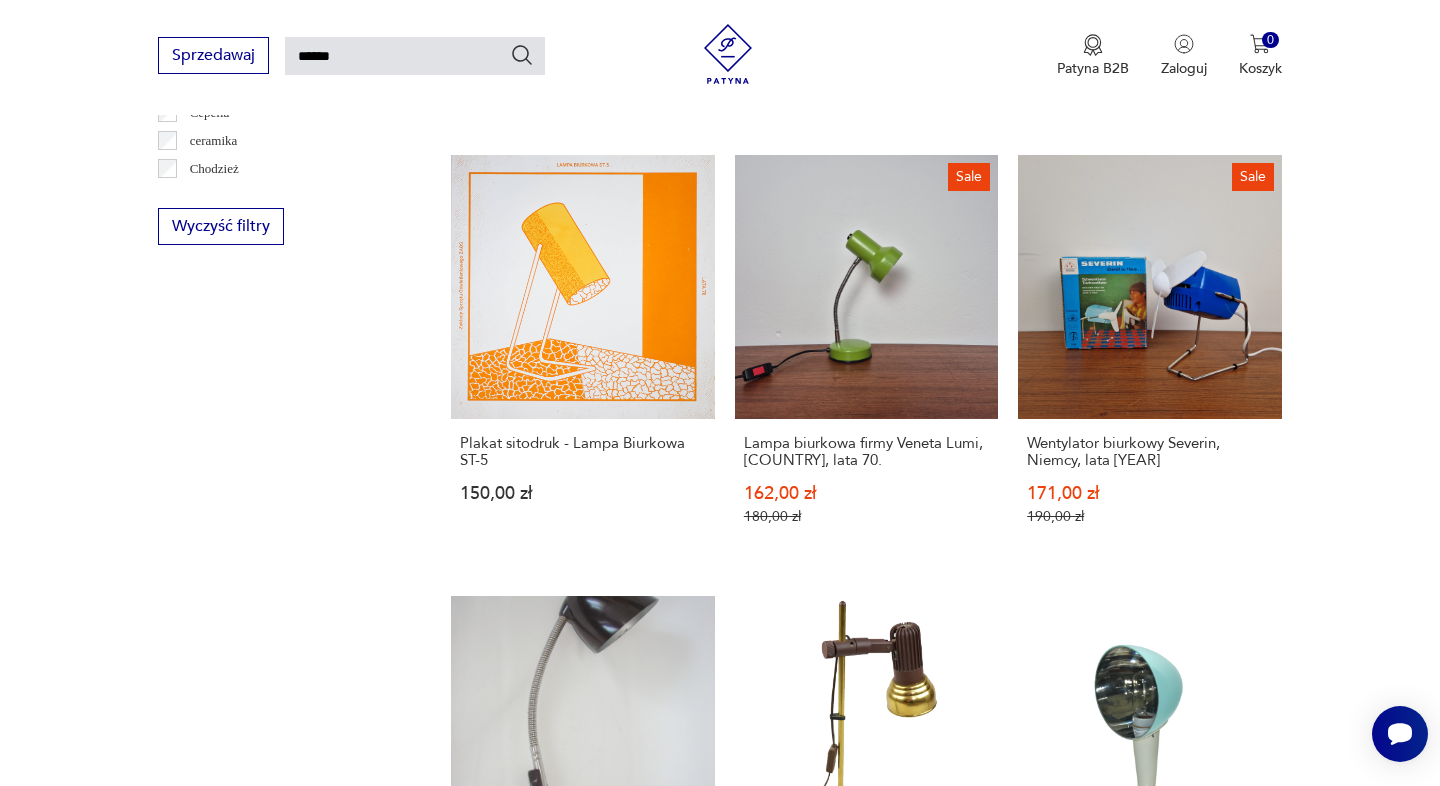 click on "2" at bounding box center [866, 1486] 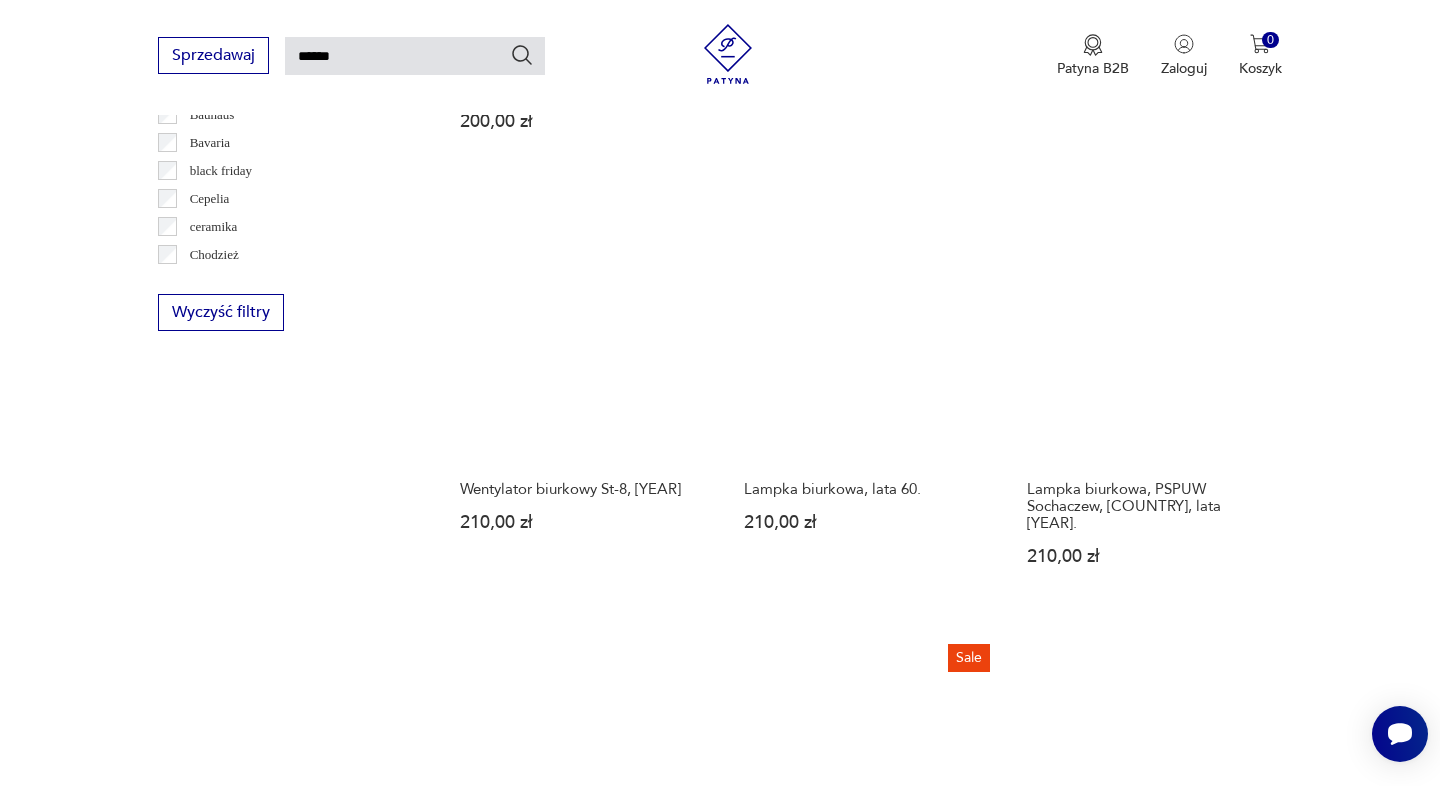 scroll, scrollTop: 1509, scrollLeft: 0, axis: vertical 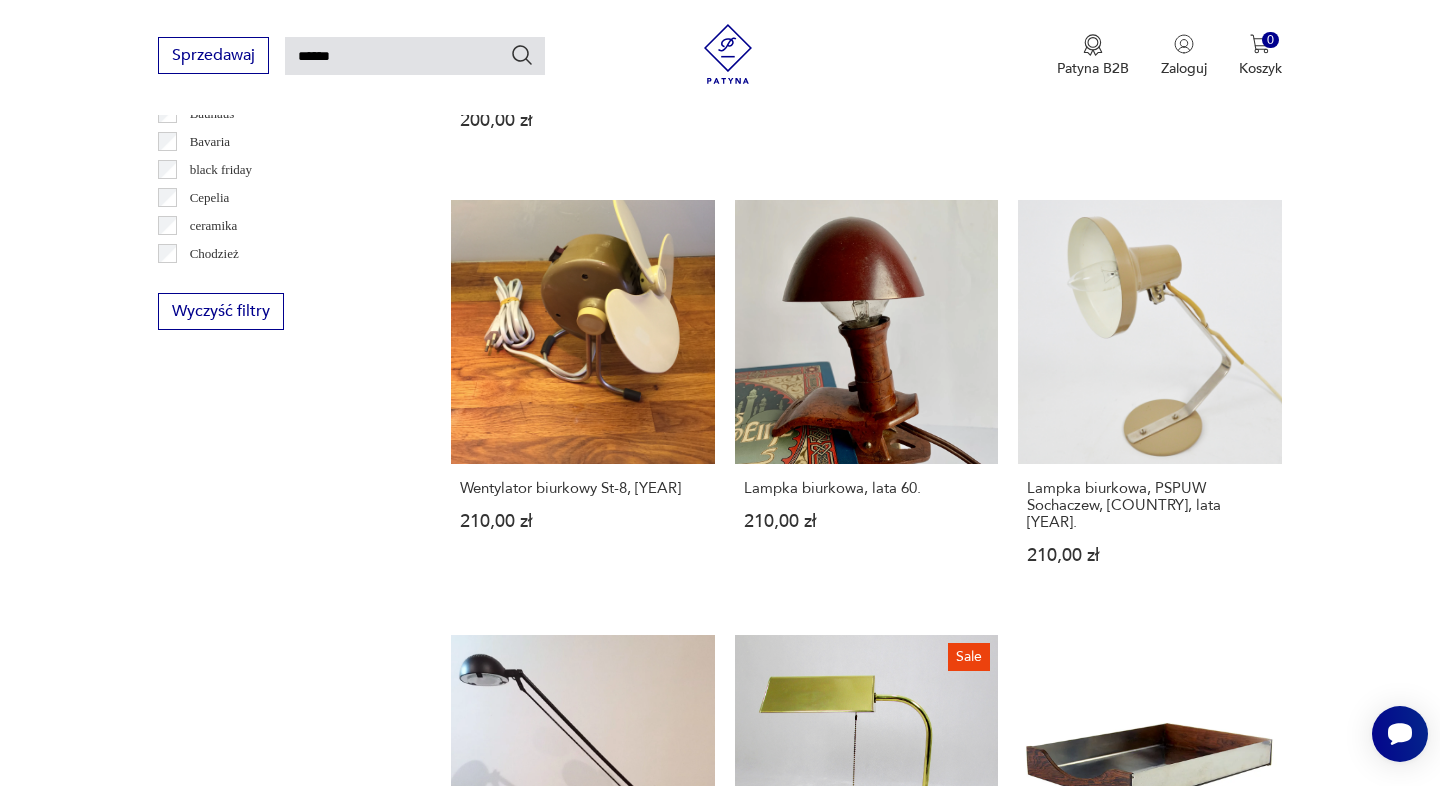 click on "3" at bounding box center (912, 1531) 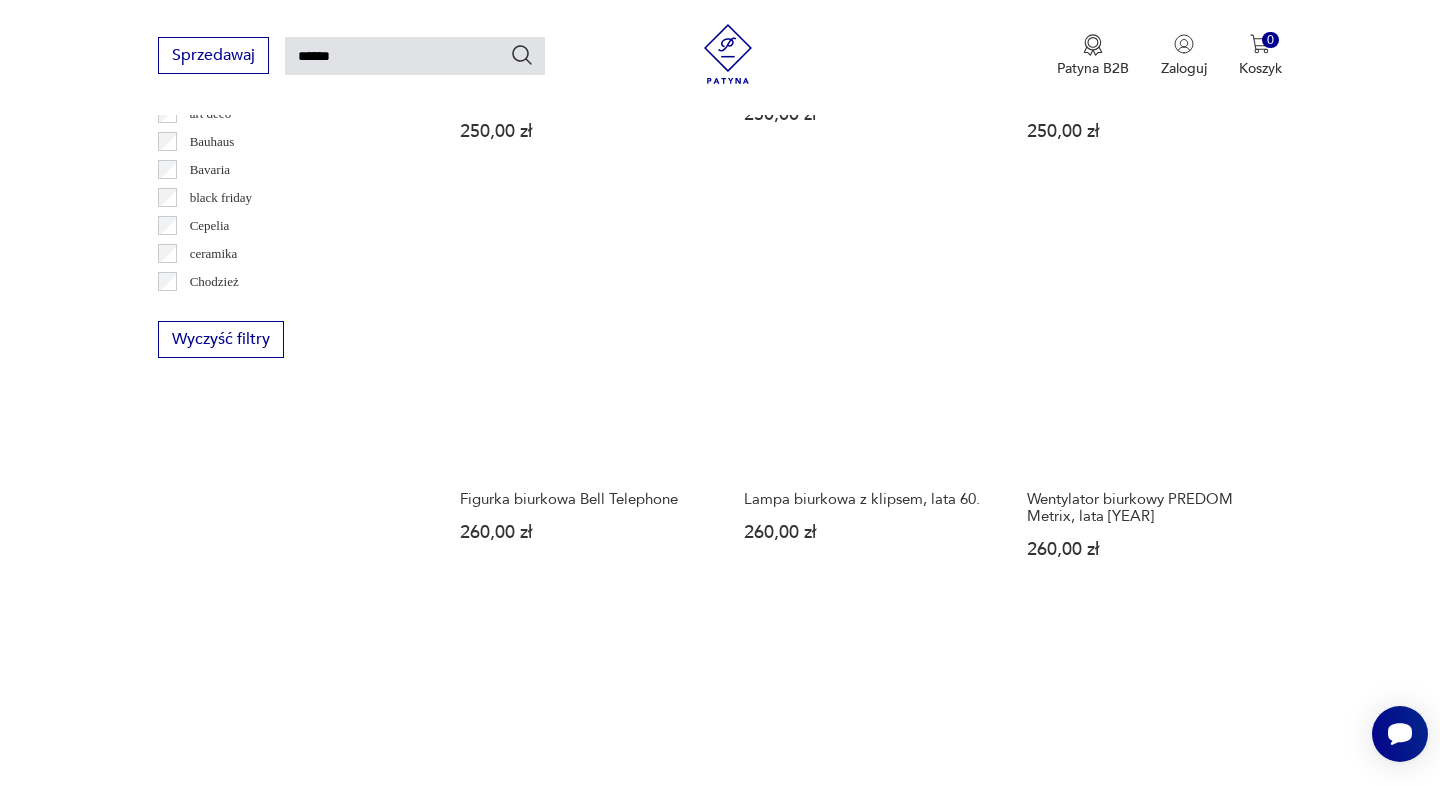 scroll, scrollTop: 1533, scrollLeft: 0, axis: vertical 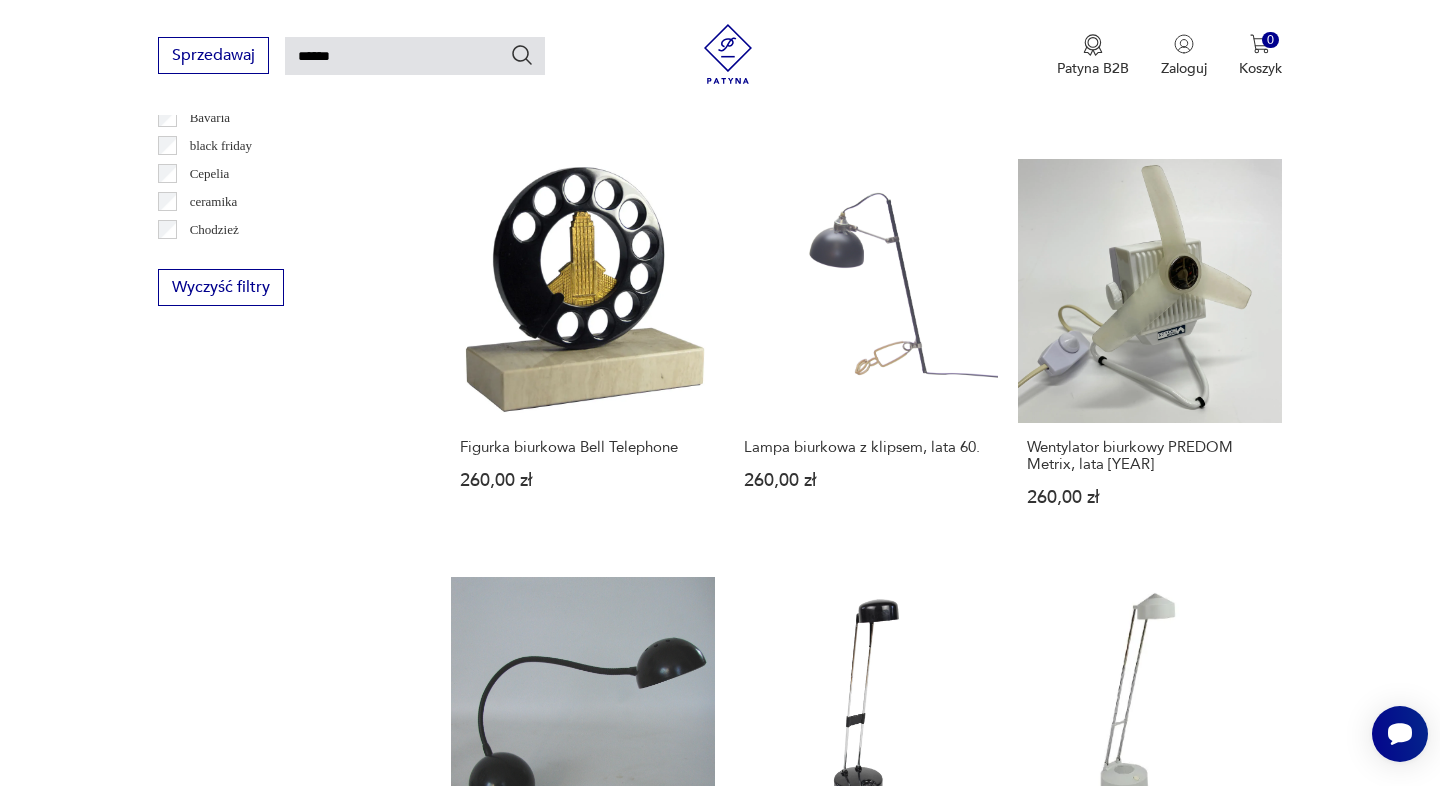 click on "4" at bounding box center (958, 1450) 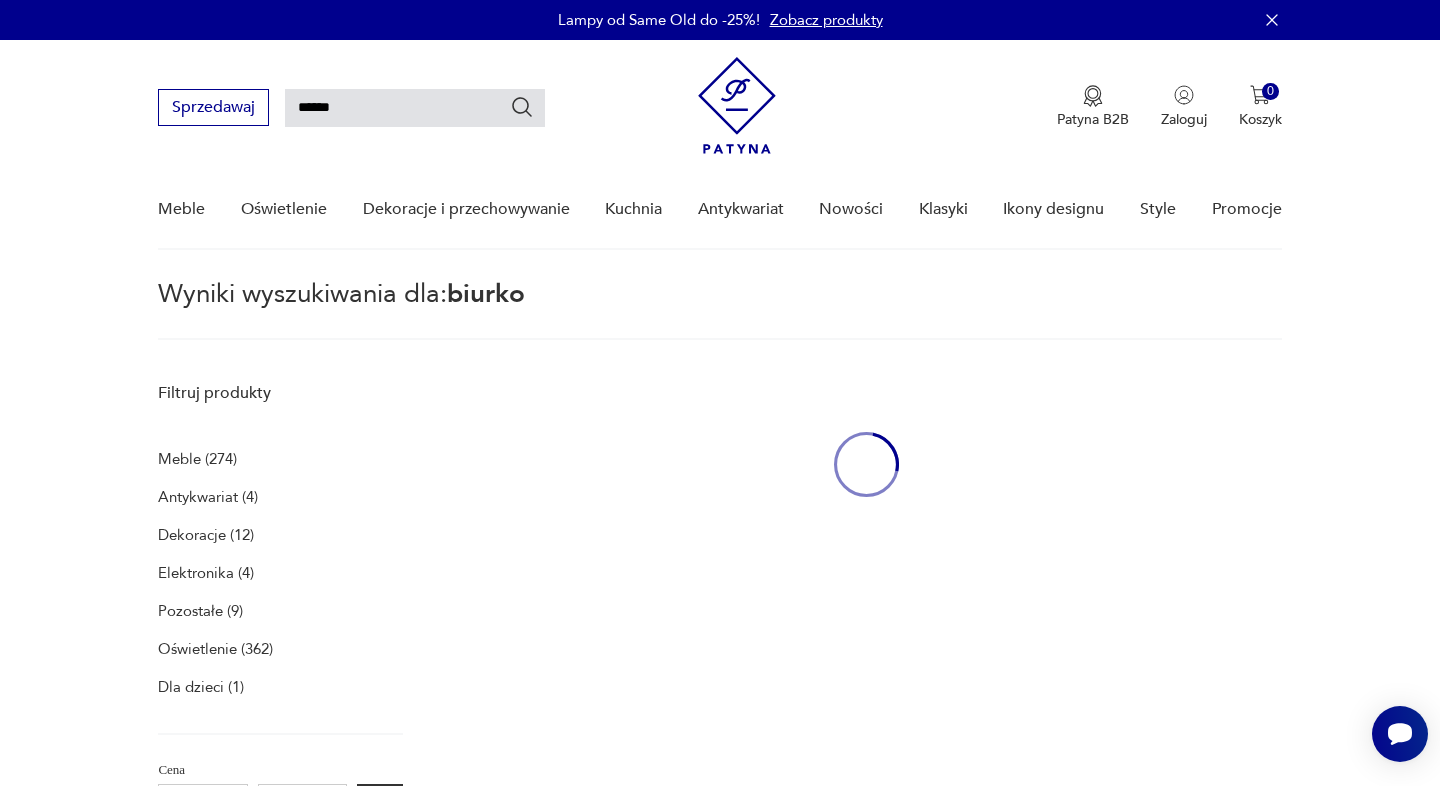 scroll, scrollTop: 0, scrollLeft: 0, axis: both 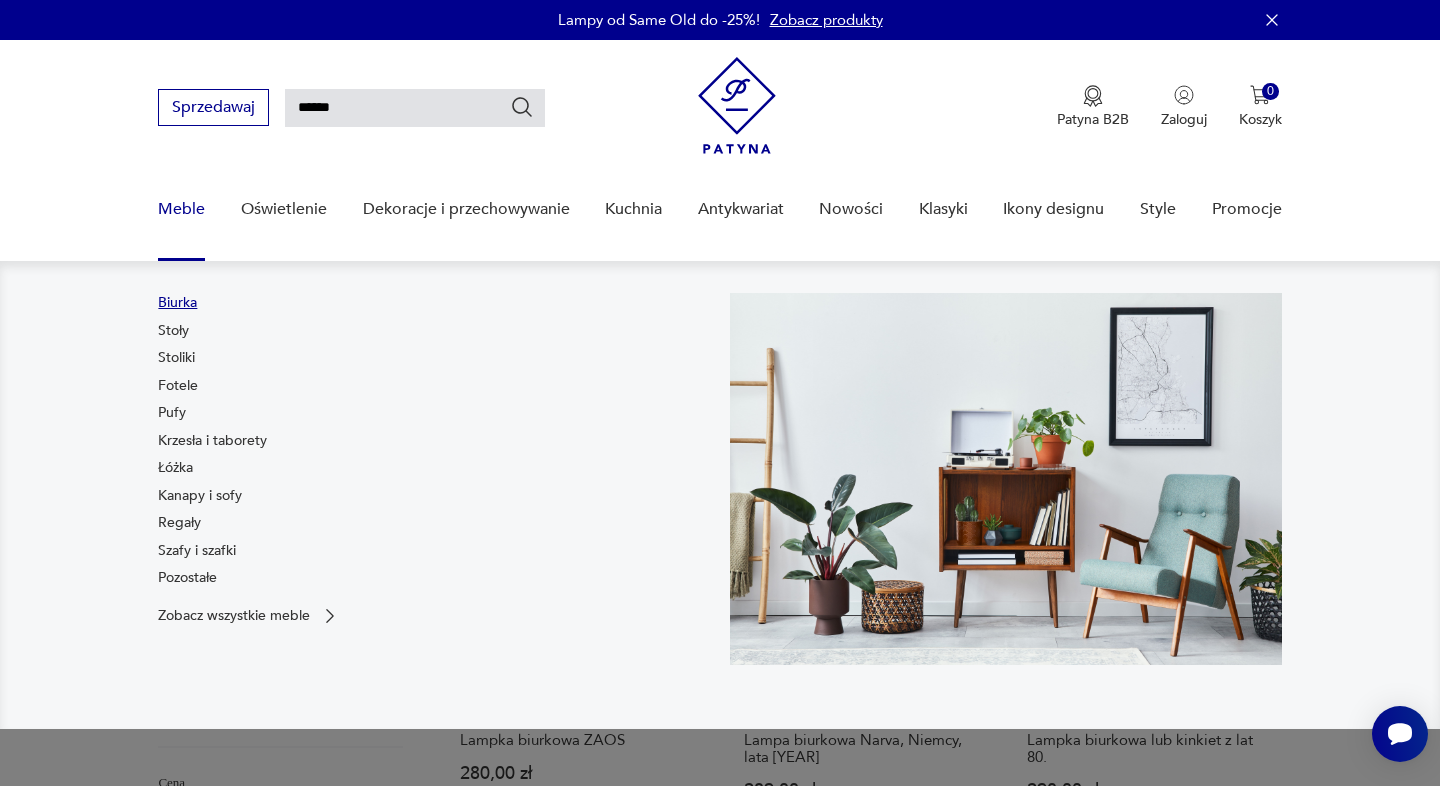 click on "Biurka" at bounding box center [177, 303] 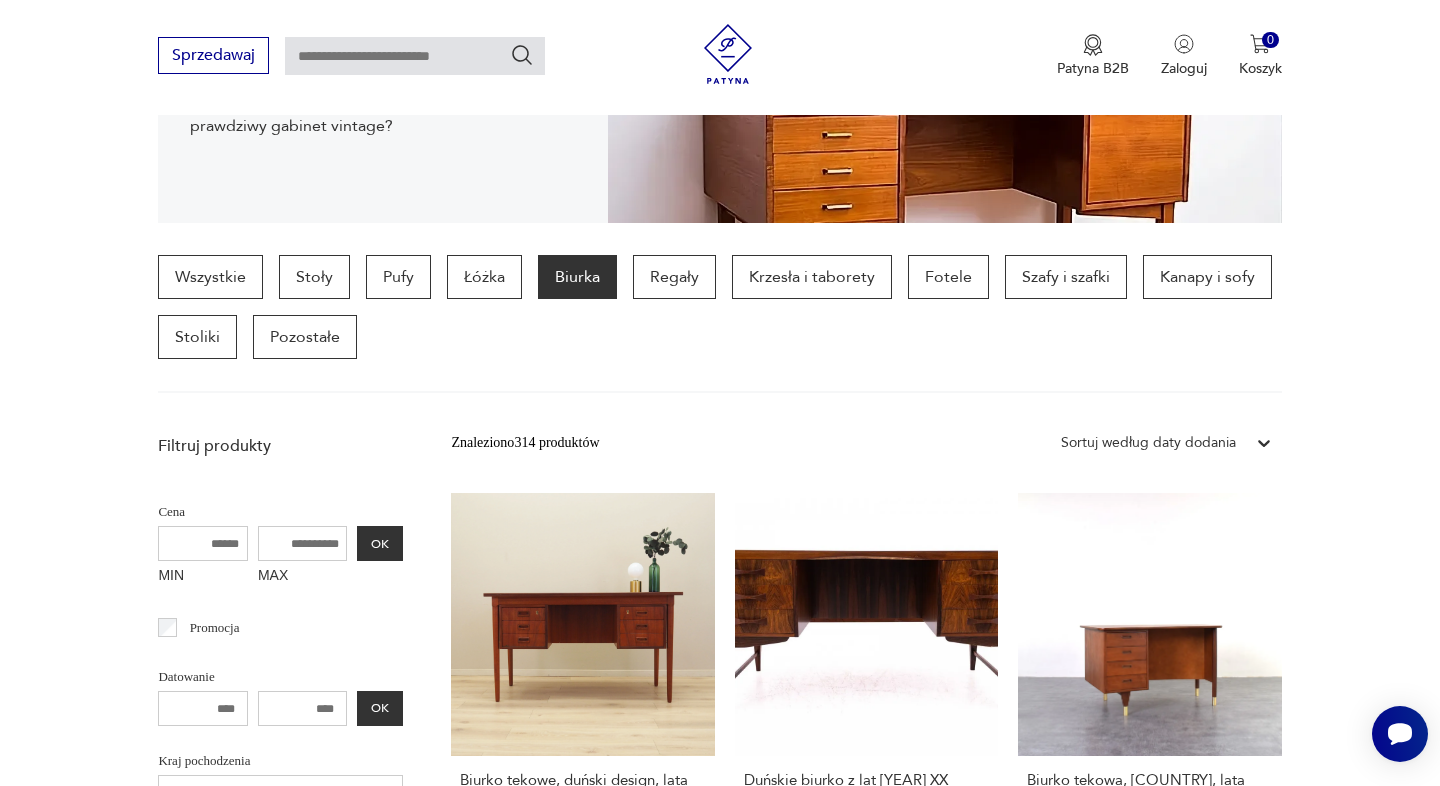 scroll, scrollTop: 473, scrollLeft: 0, axis: vertical 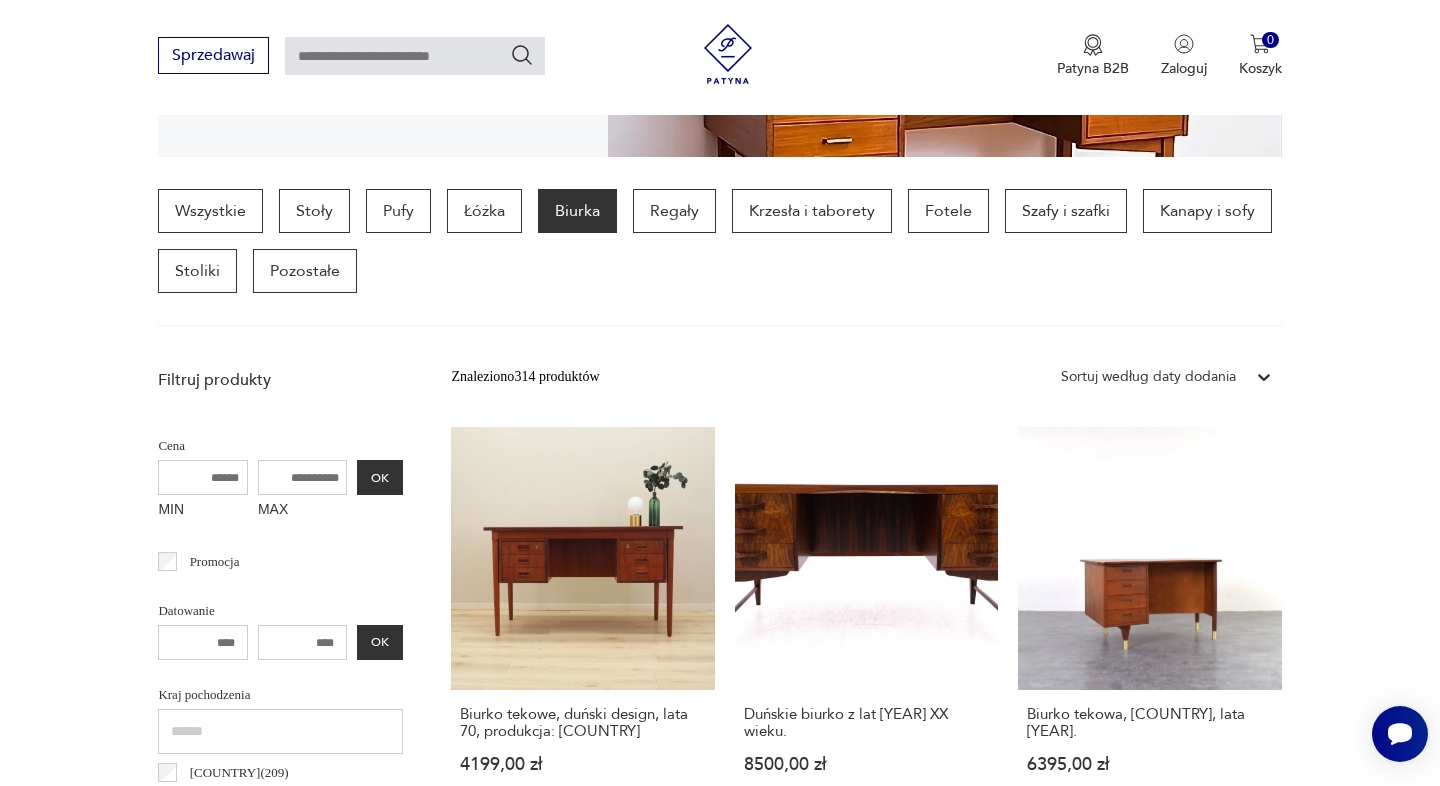 click at bounding box center (1264, 377) 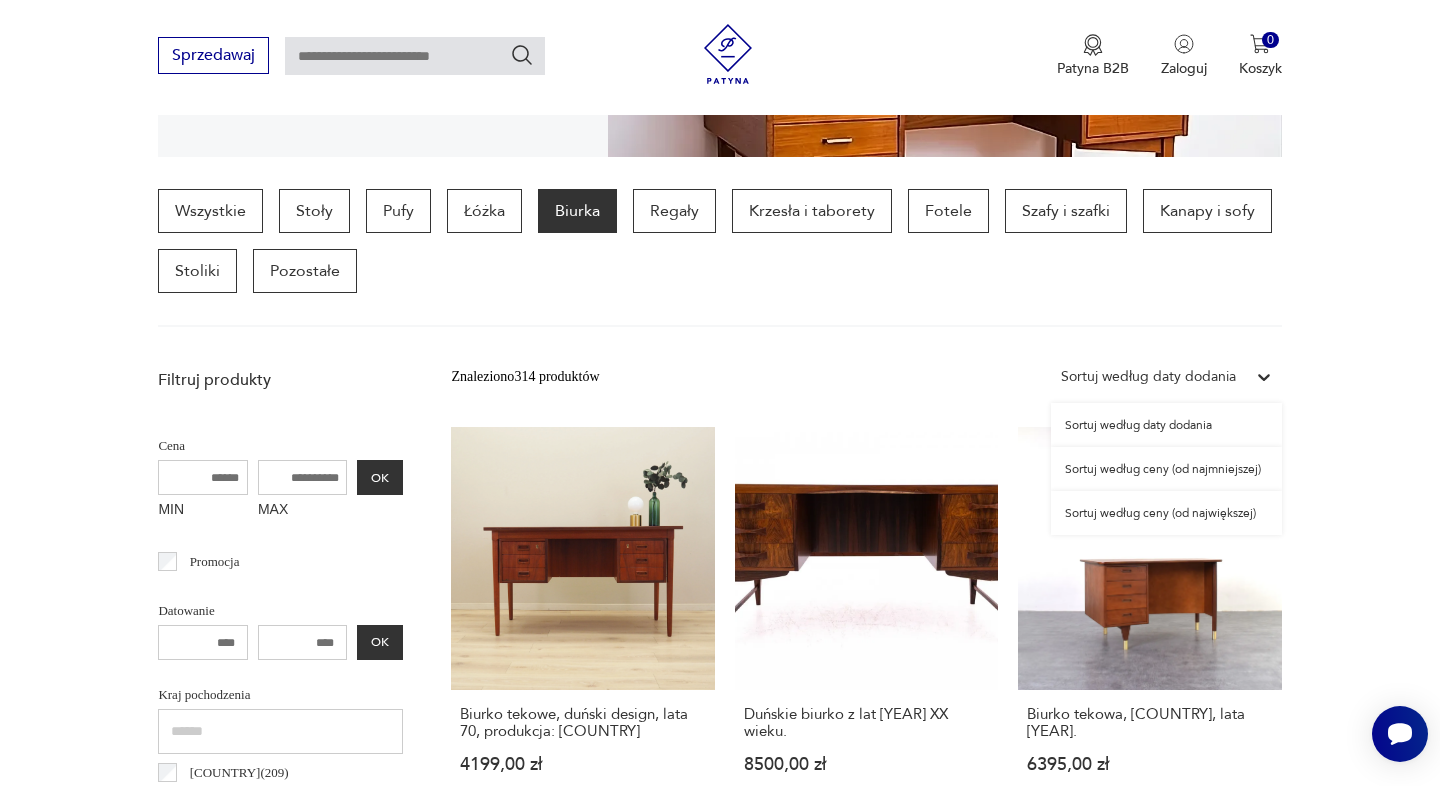 click on "Sortuj według ceny (od najmniejszej)" at bounding box center (1166, 469) 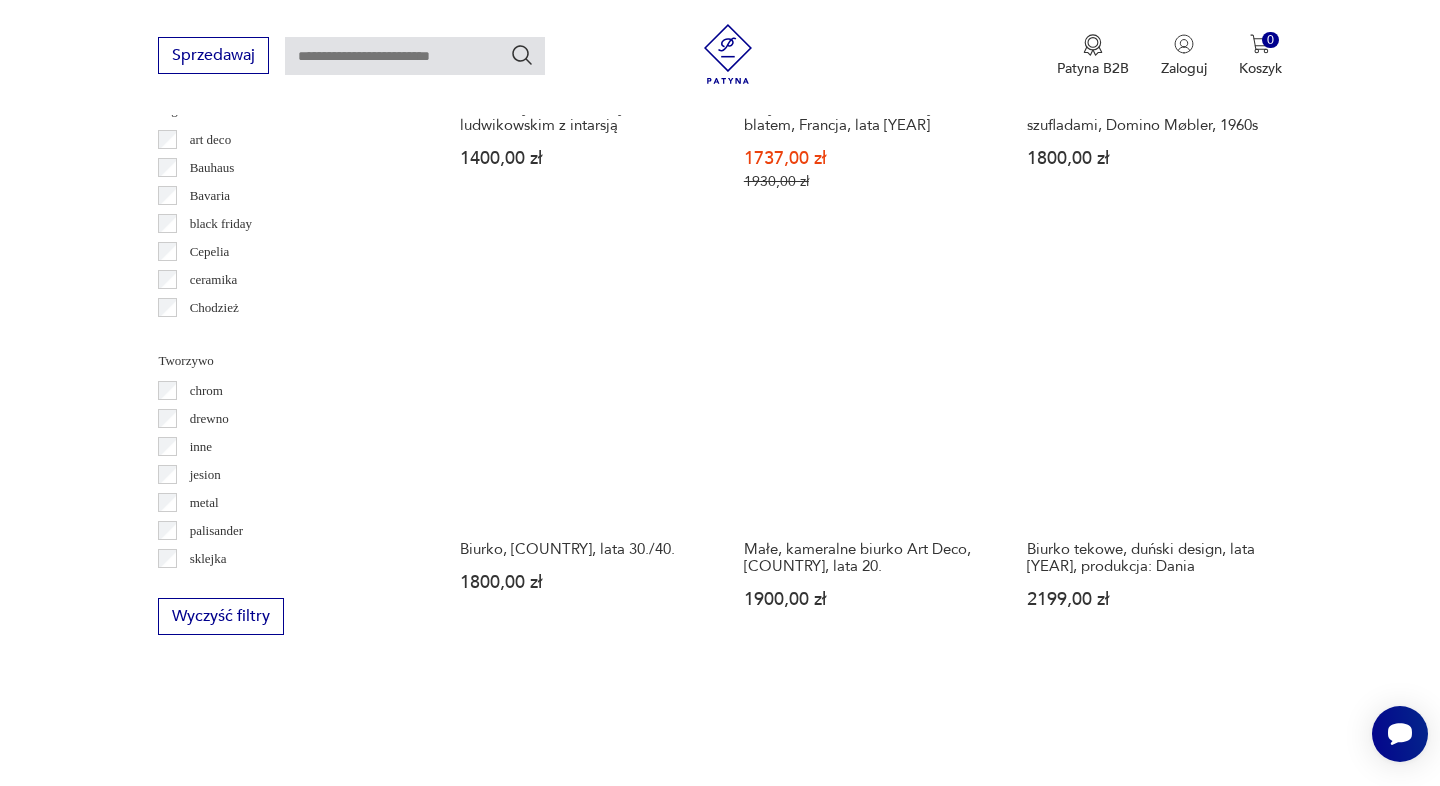 scroll, scrollTop: 1914, scrollLeft: 0, axis: vertical 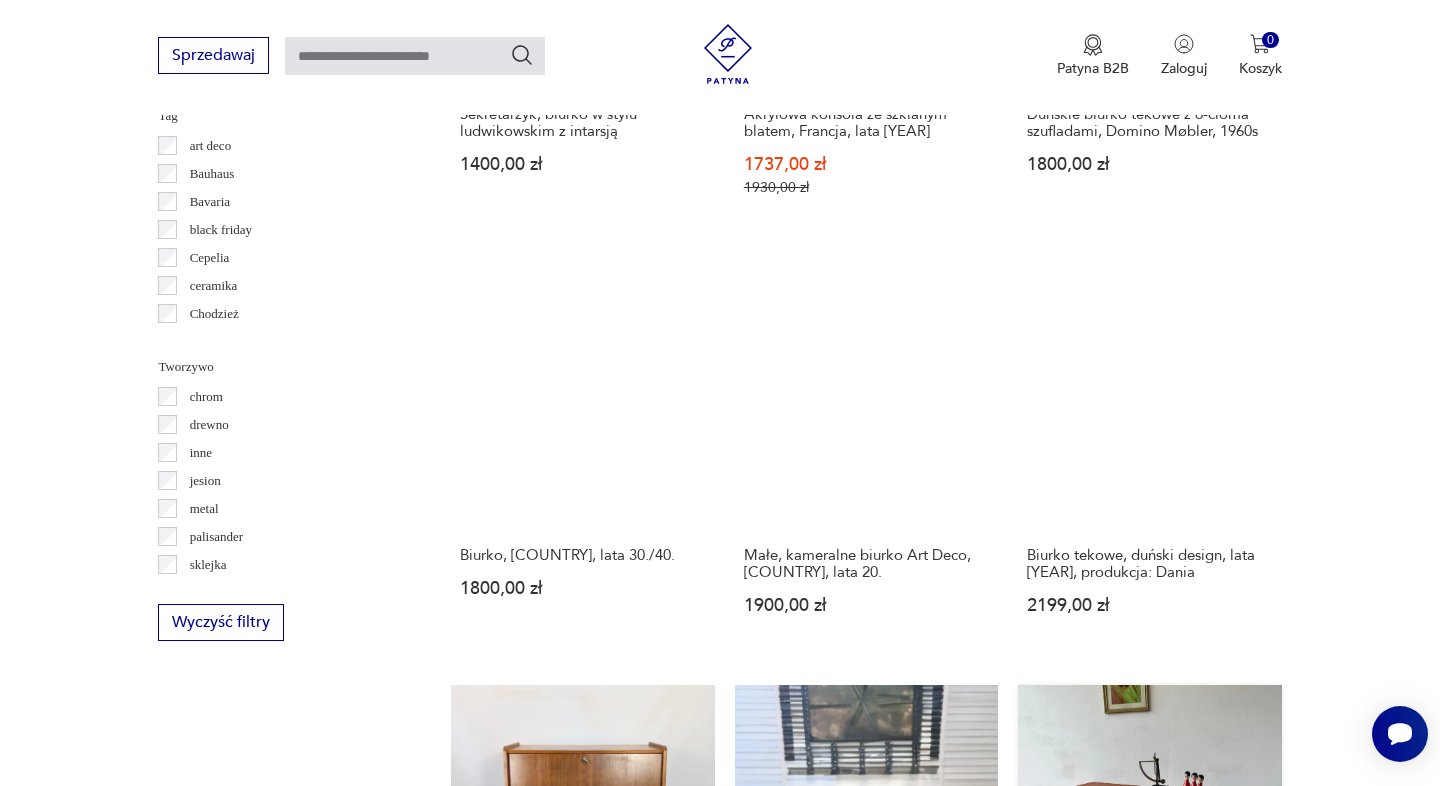 click on "Biurko, Skandynawia, lata [YEAR] [PRICE]" at bounding box center (1149, 877) 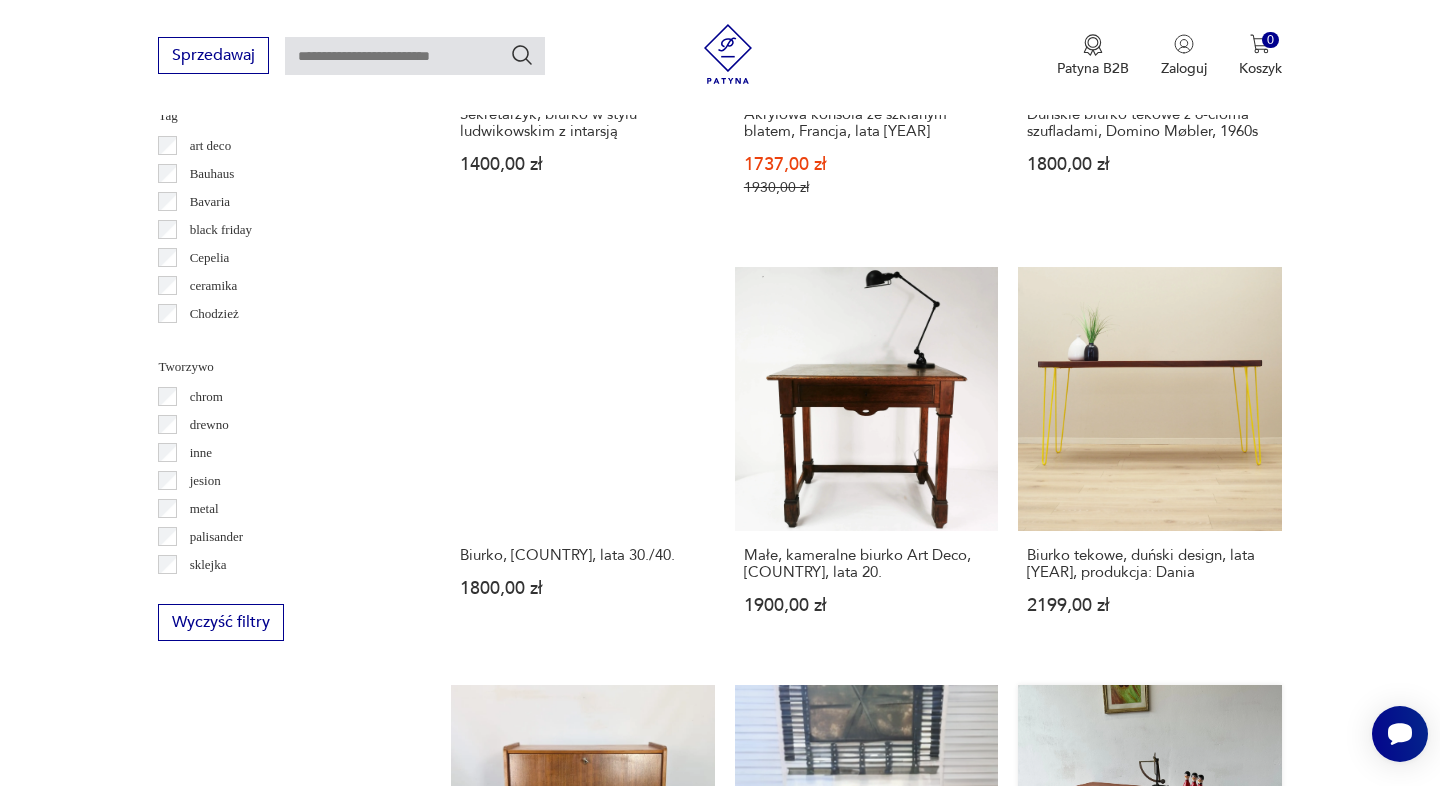 scroll, scrollTop: 652, scrollLeft: 0, axis: vertical 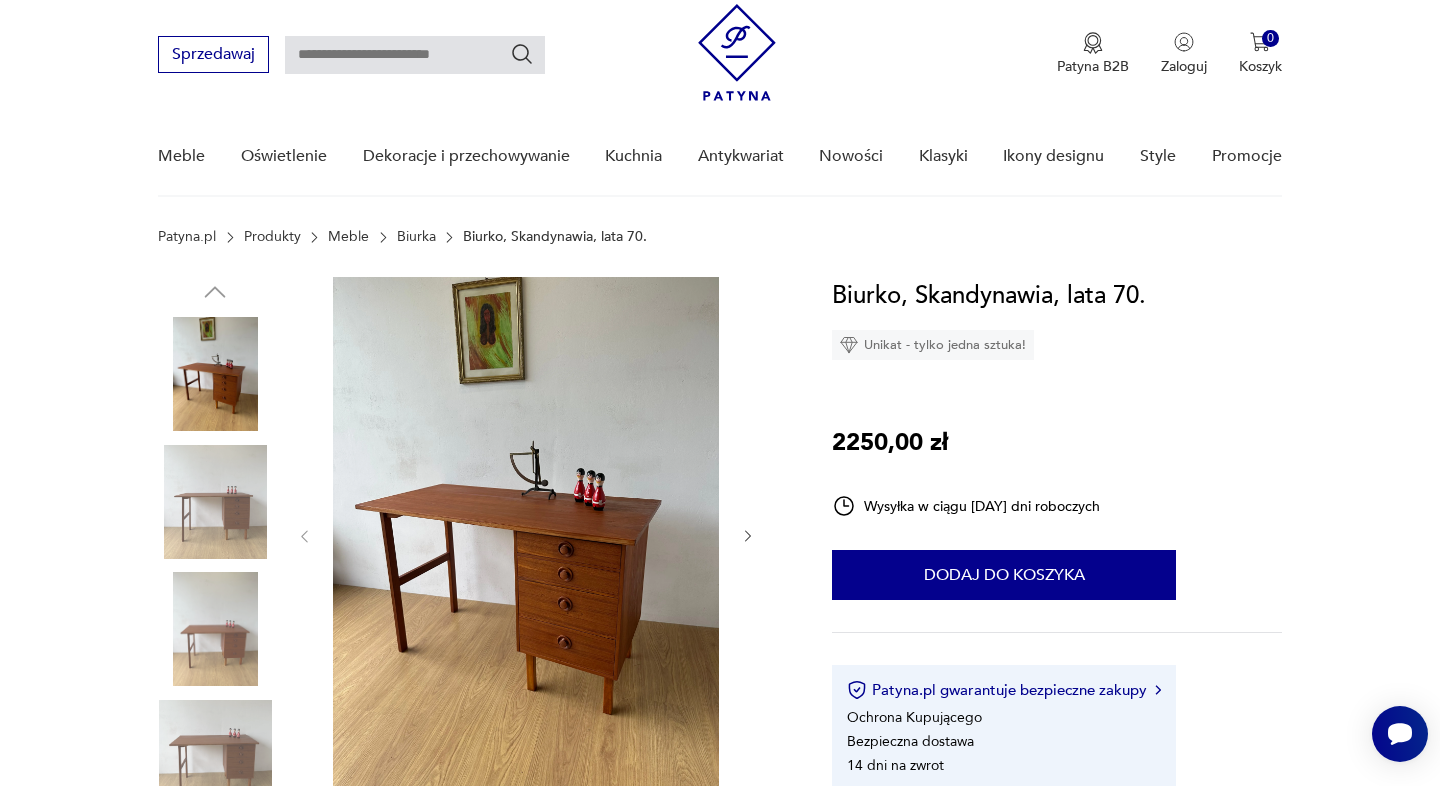 click at bounding box center (748, 536) 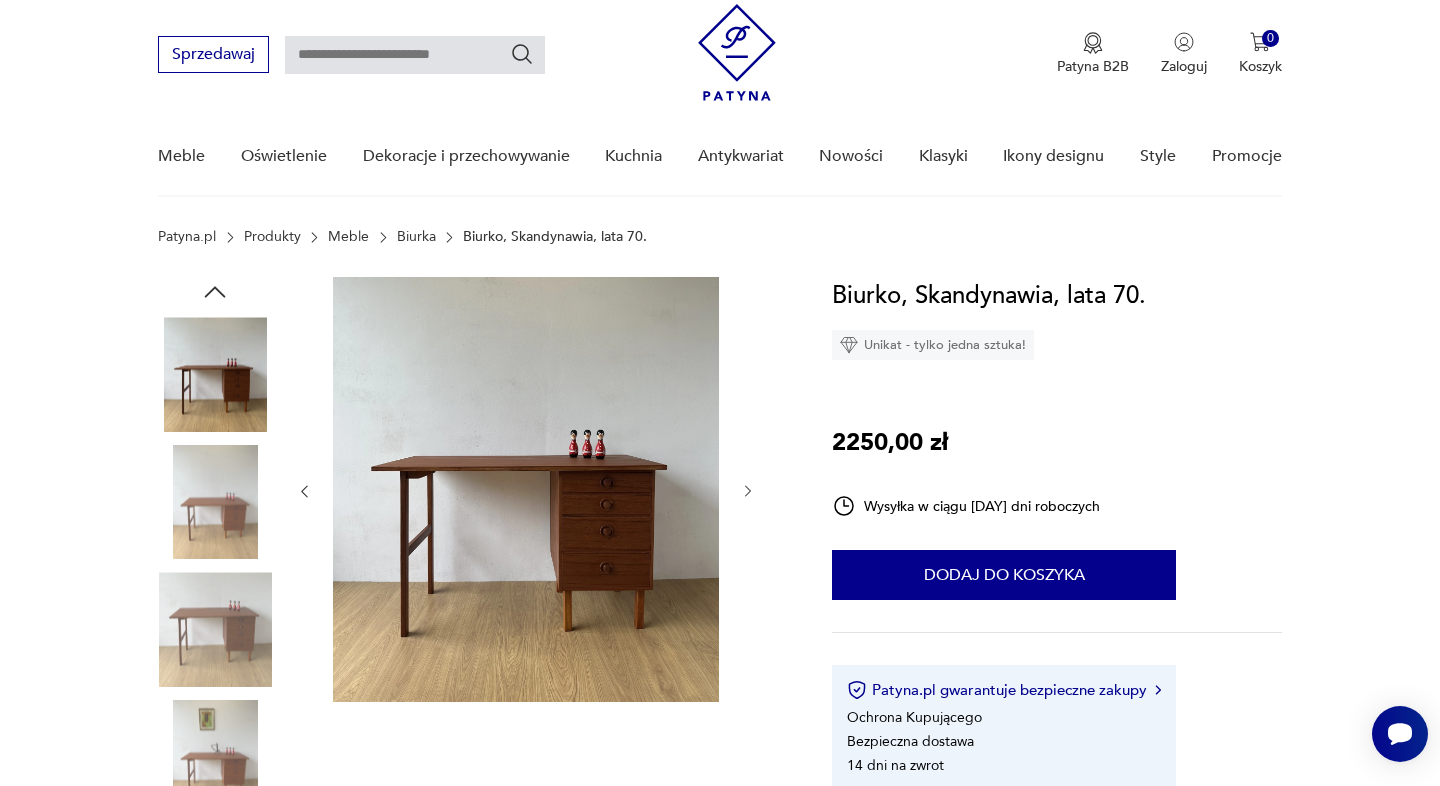 click at bounding box center (526, 491) 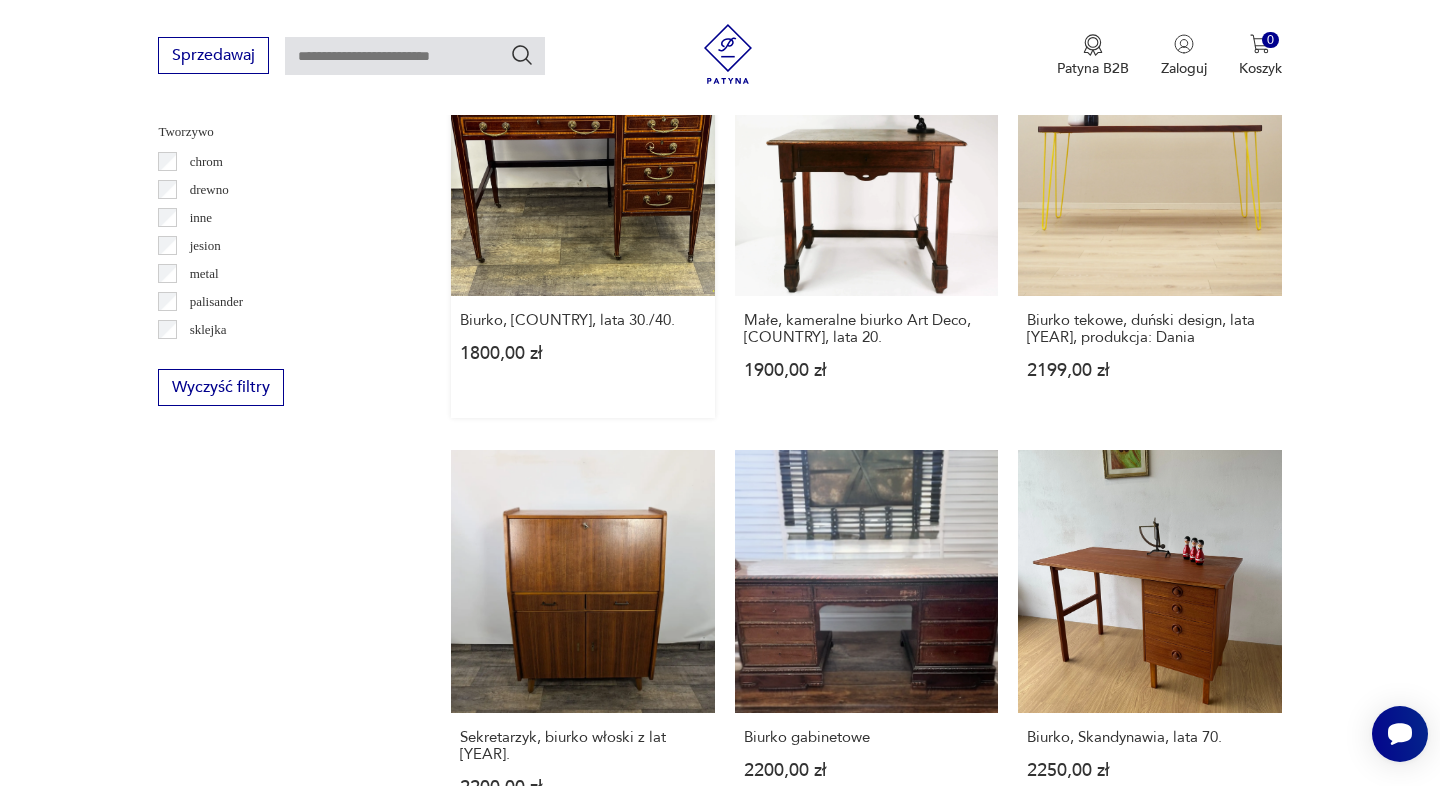 scroll, scrollTop: 2021, scrollLeft: 0, axis: vertical 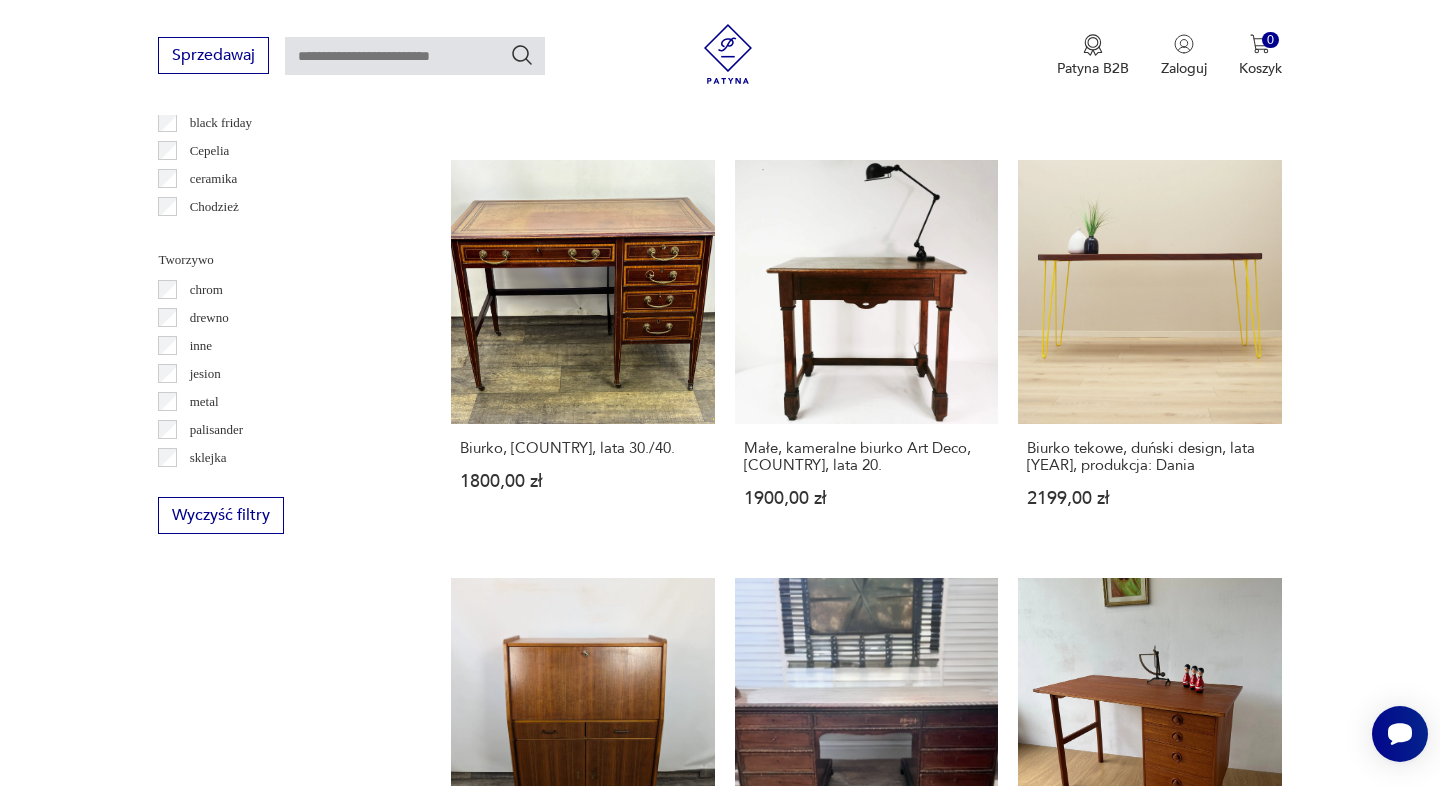 click on "2" at bounding box center (866, 1491) 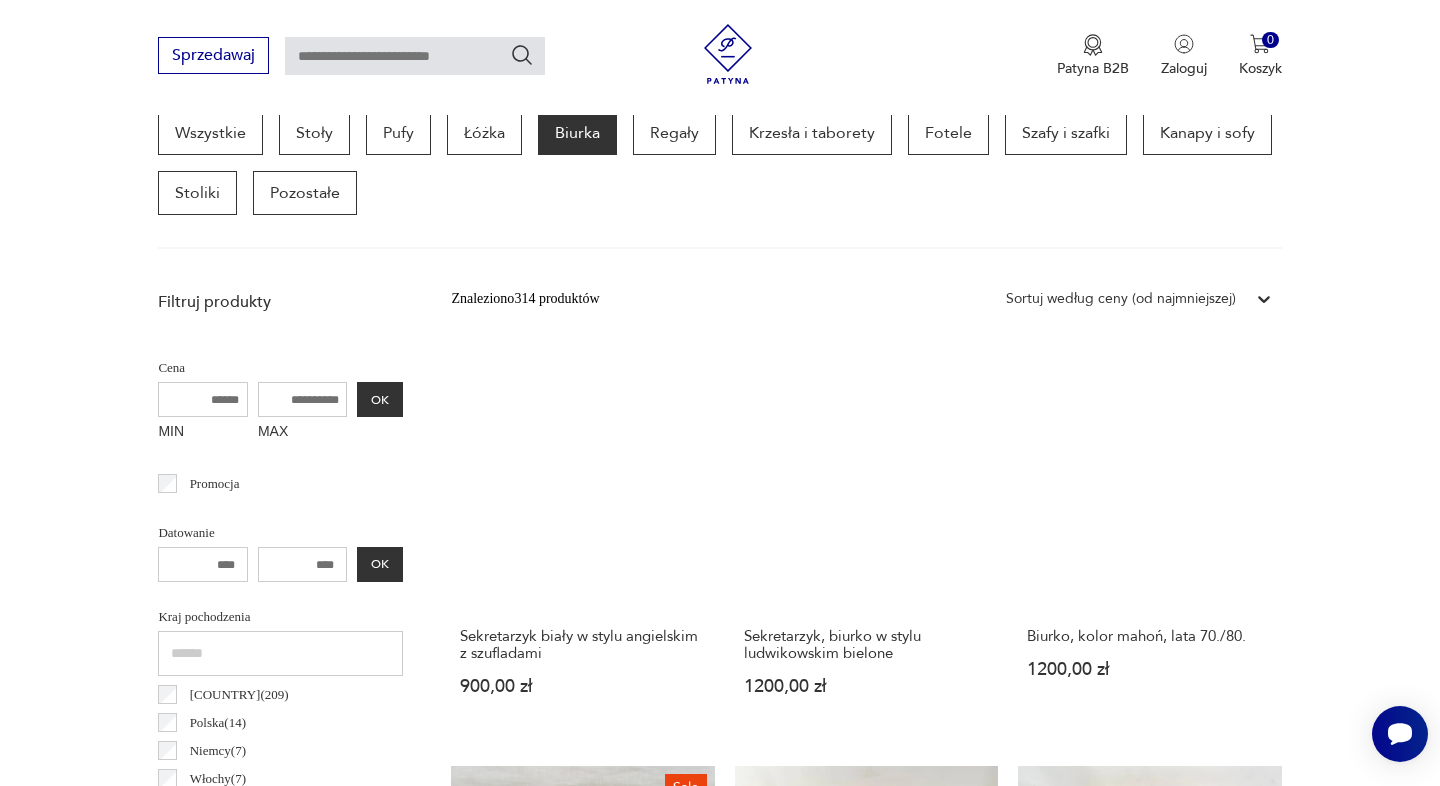 scroll, scrollTop: 532, scrollLeft: 0, axis: vertical 